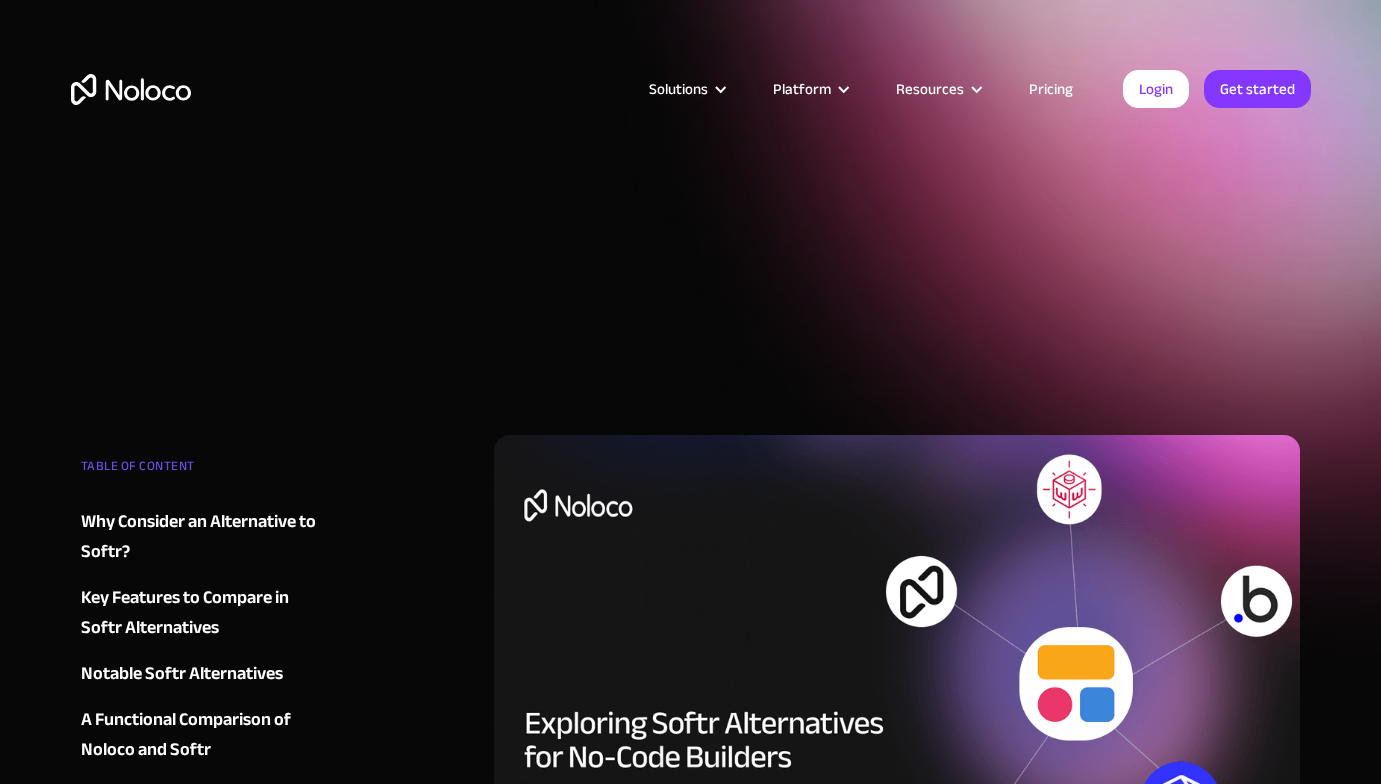 scroll, scrollTop: 0, scrollLeft: 0, axis: both 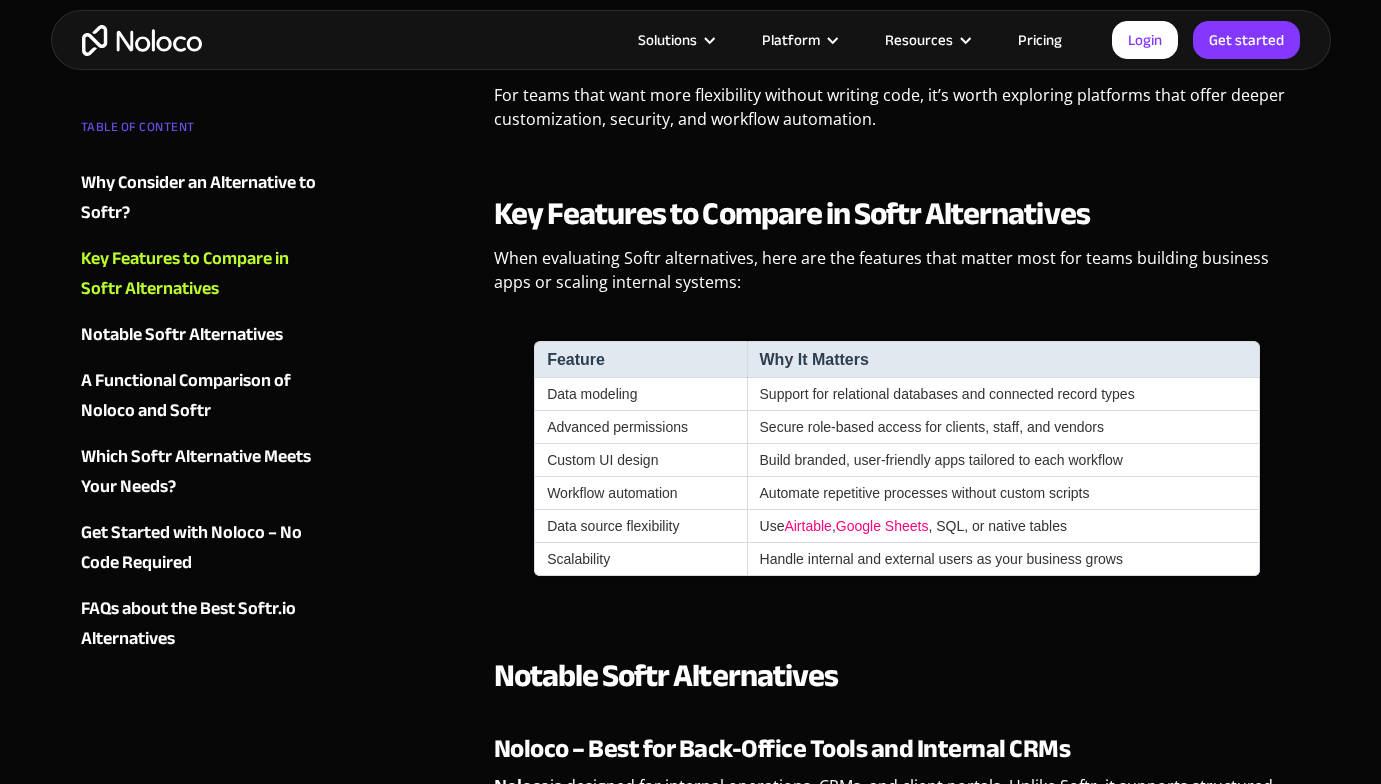 click at bounding box center [142, 40] 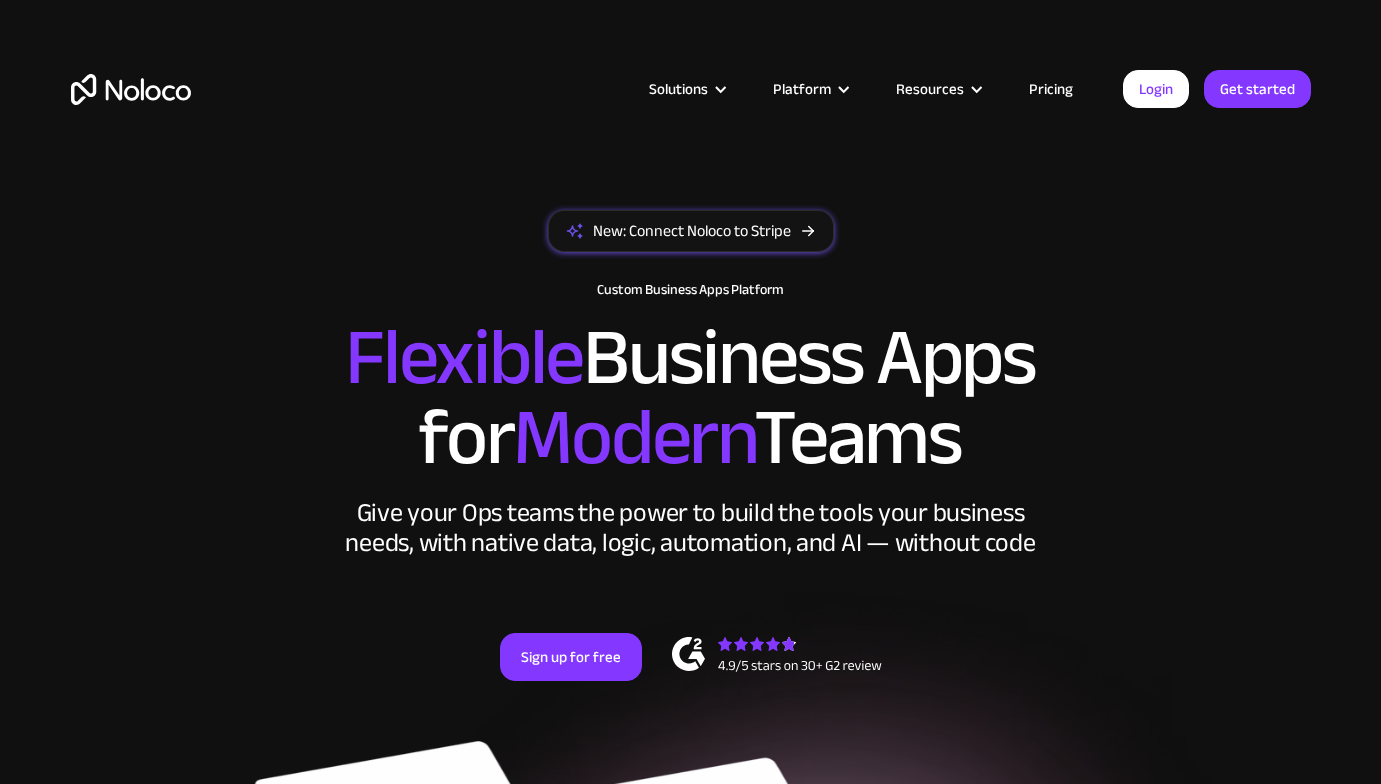 scroll, scrollTop: 0, scrollLeft: 0, axis: both 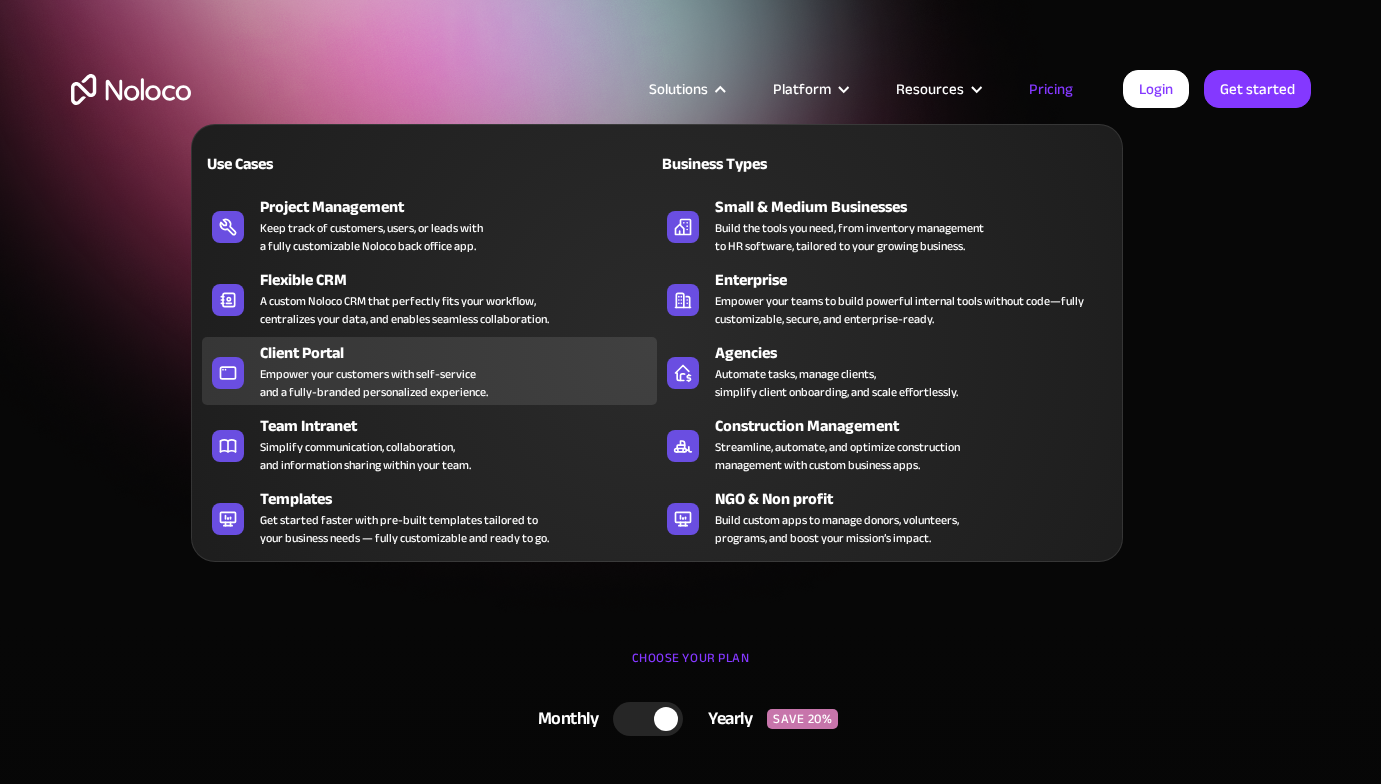 click on "Empower your customers with self-service  and a fully-branded personalized experience." at bounding box center [374, 383] 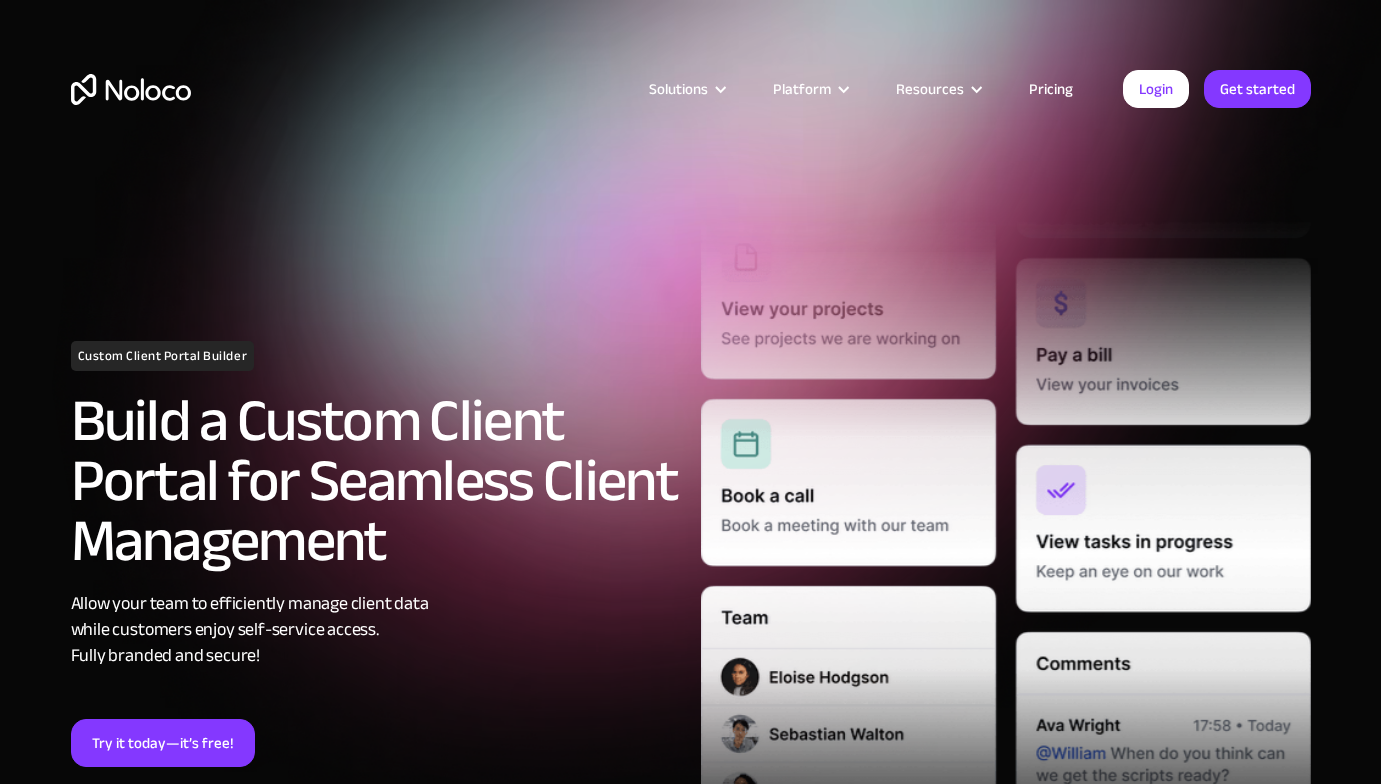 scroll, scrollTop: 0, scrollLeft: 0, axis: both 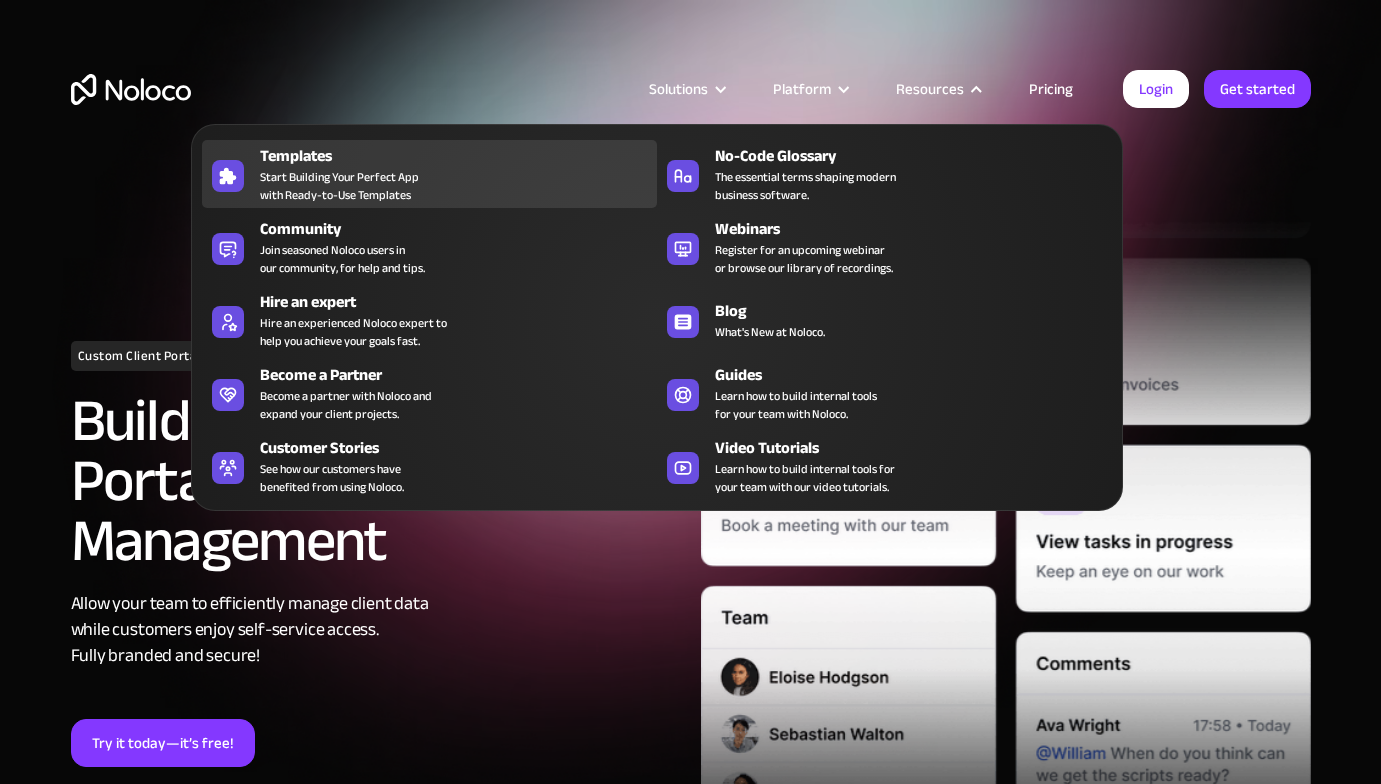 click on "Start Building Your Perfect App with Ready-to-Use Templates" at bounding box center (339, 186) 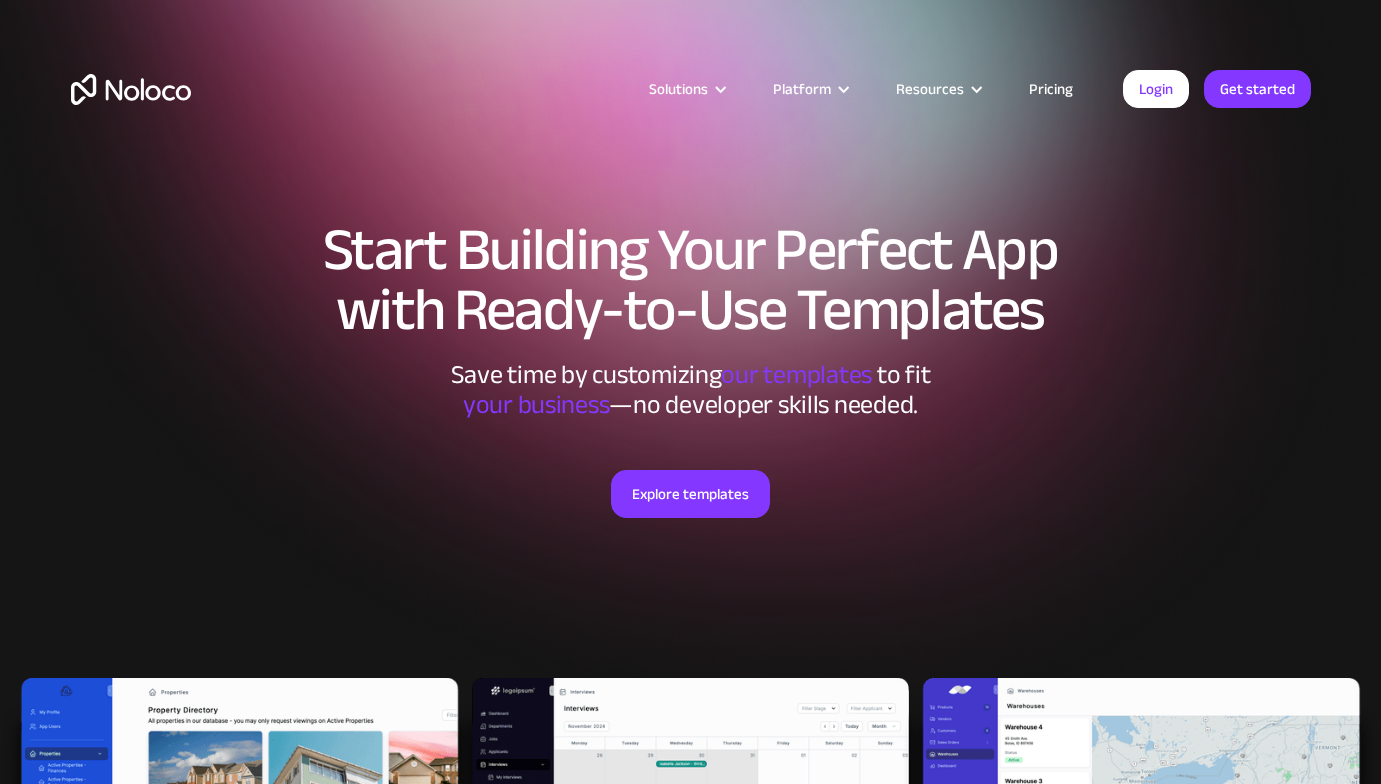 scroll, scrollTop: 0, scrollLeft: 0, axis: both 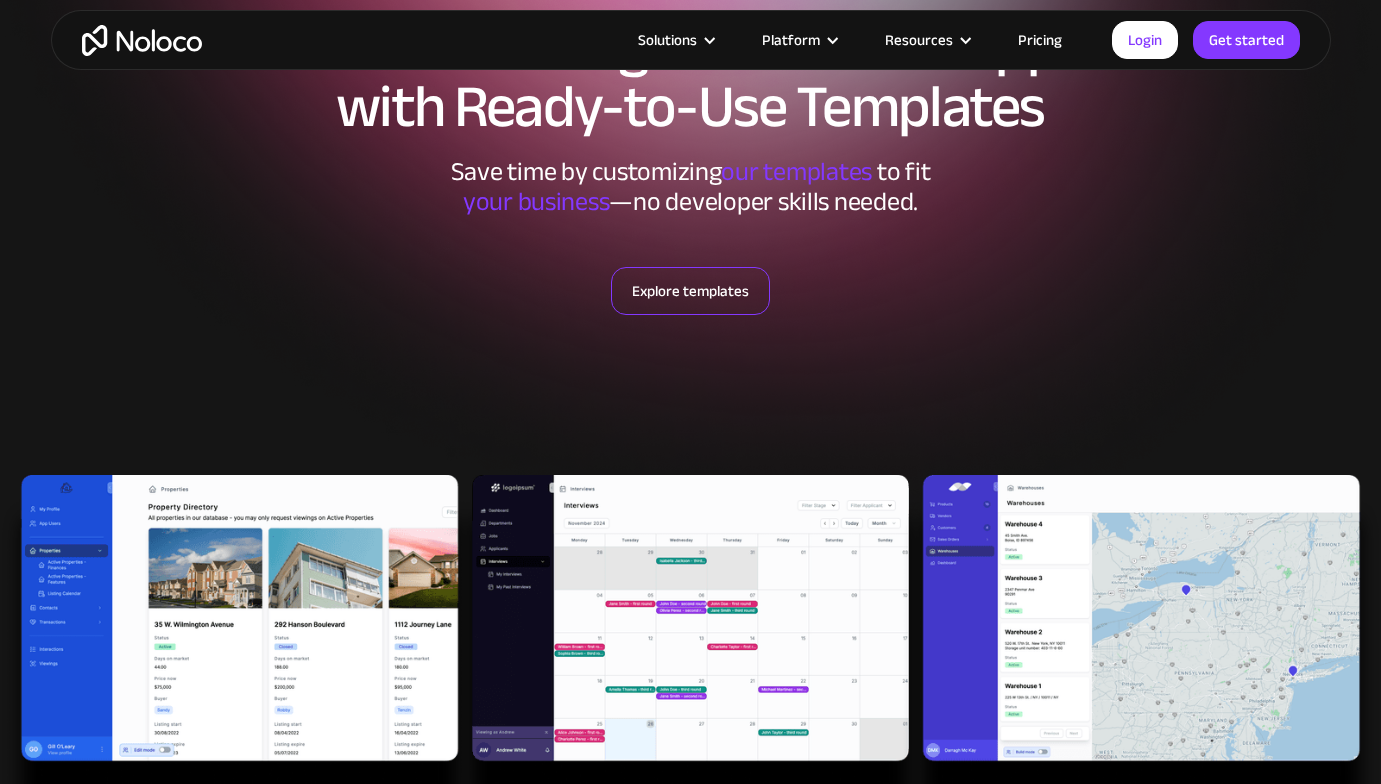 click on "Explore templates" at bounding box center (690, 291) 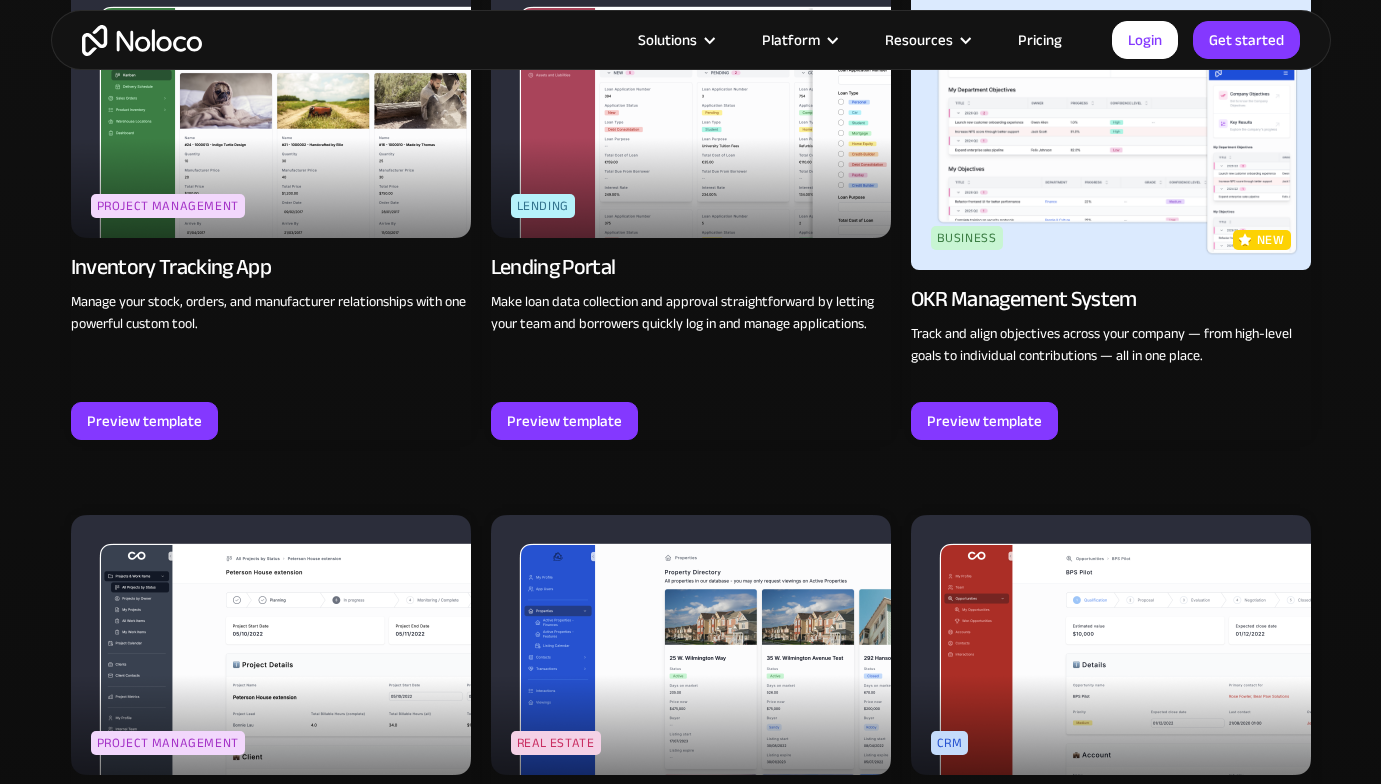 scroll, scrollTop: 2889, scrollLeft: 0, axis: vertical 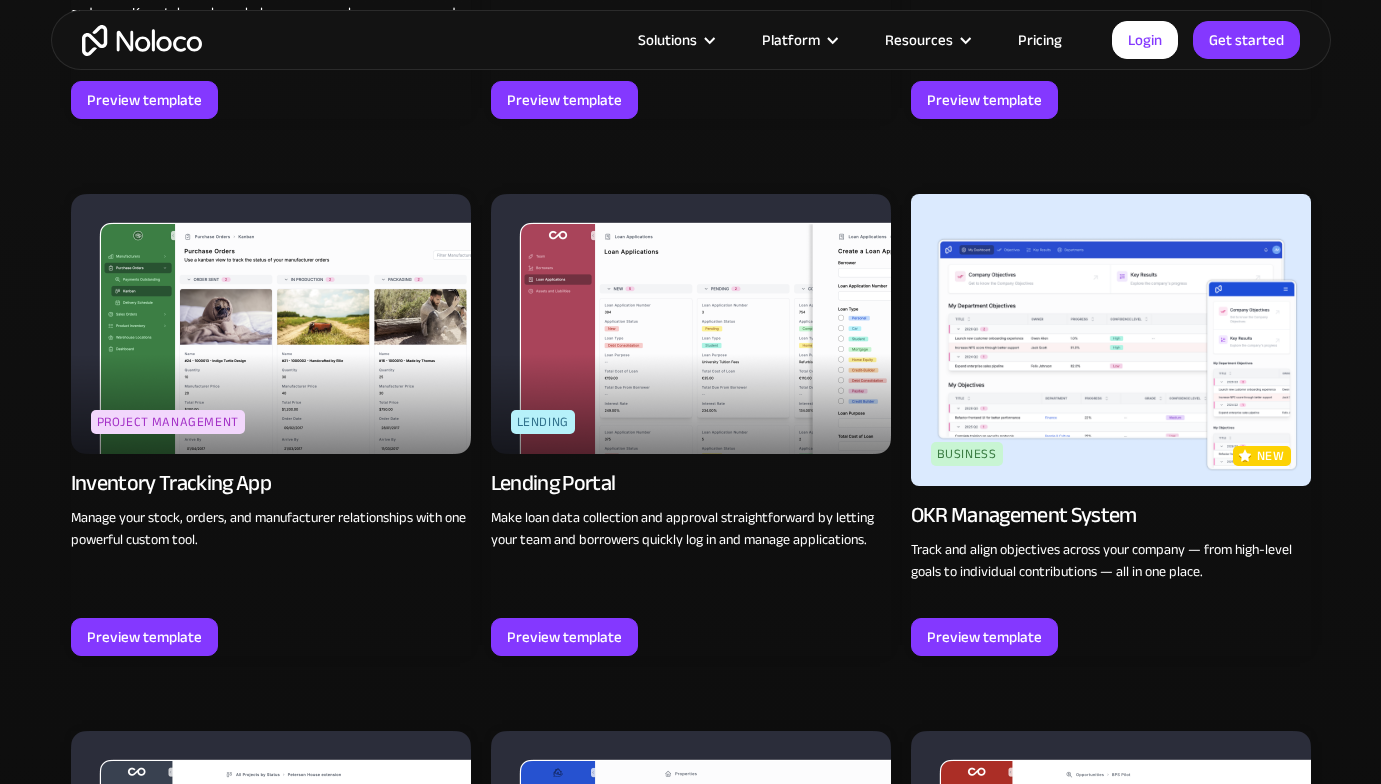 click at bounding box center (691, 324) 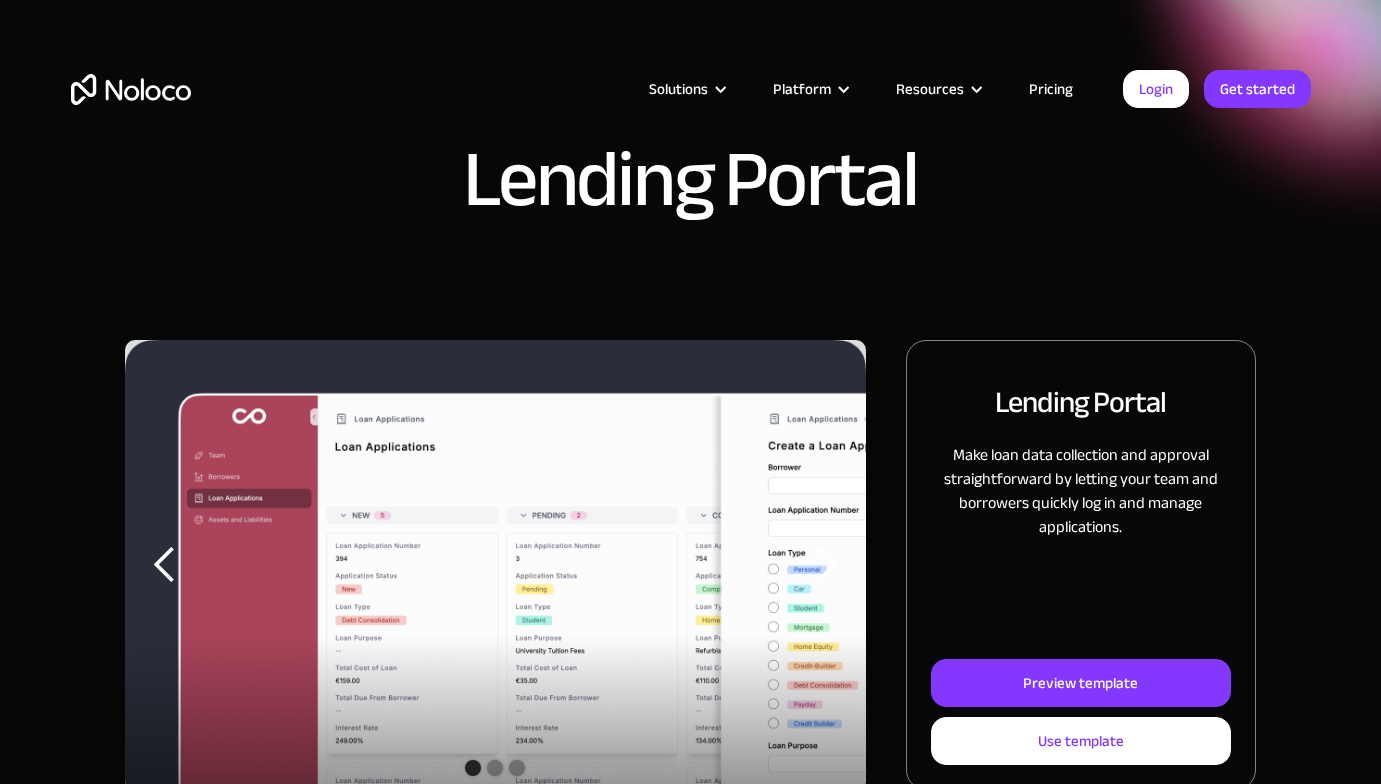 scroll, scrollTop: 0, scrollLeft: 0, axis: both 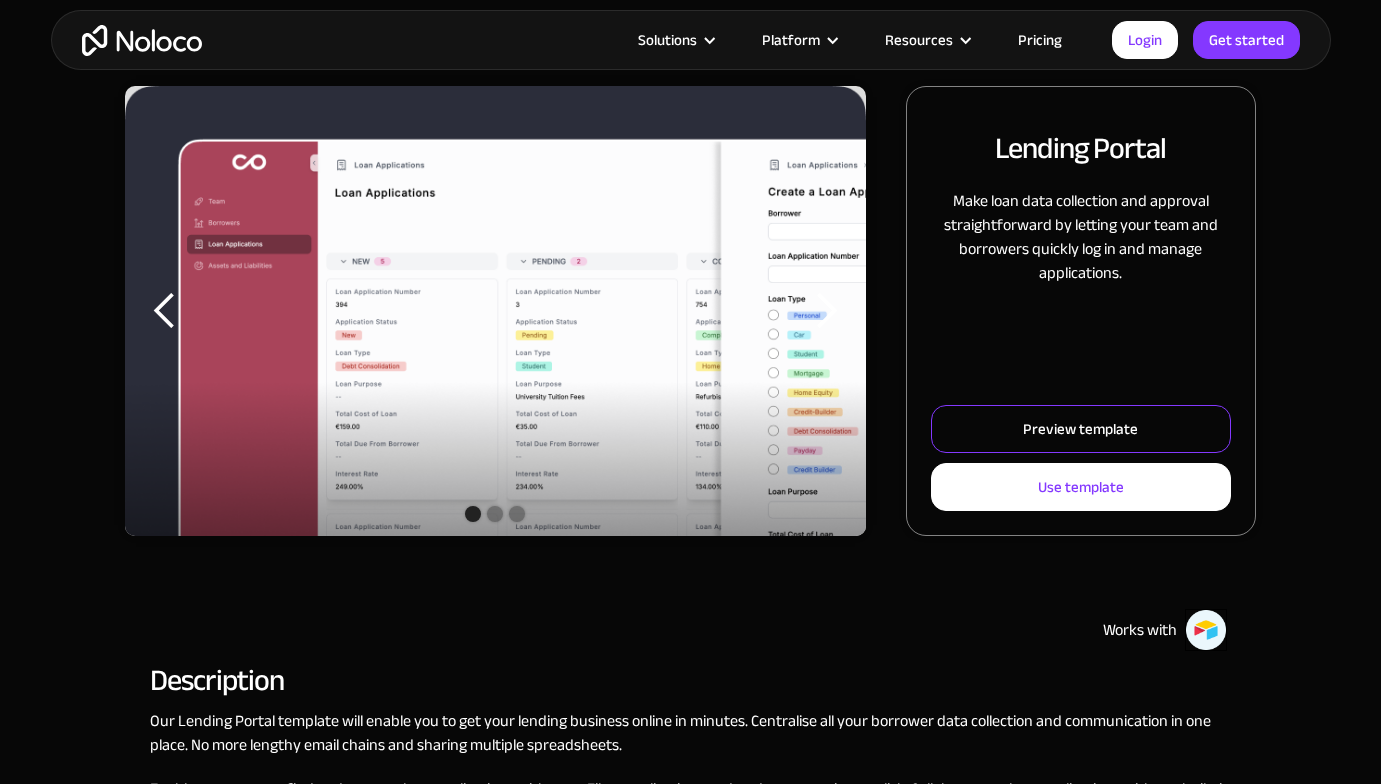 click on "Preview template" at bounding box center (1081, 429) 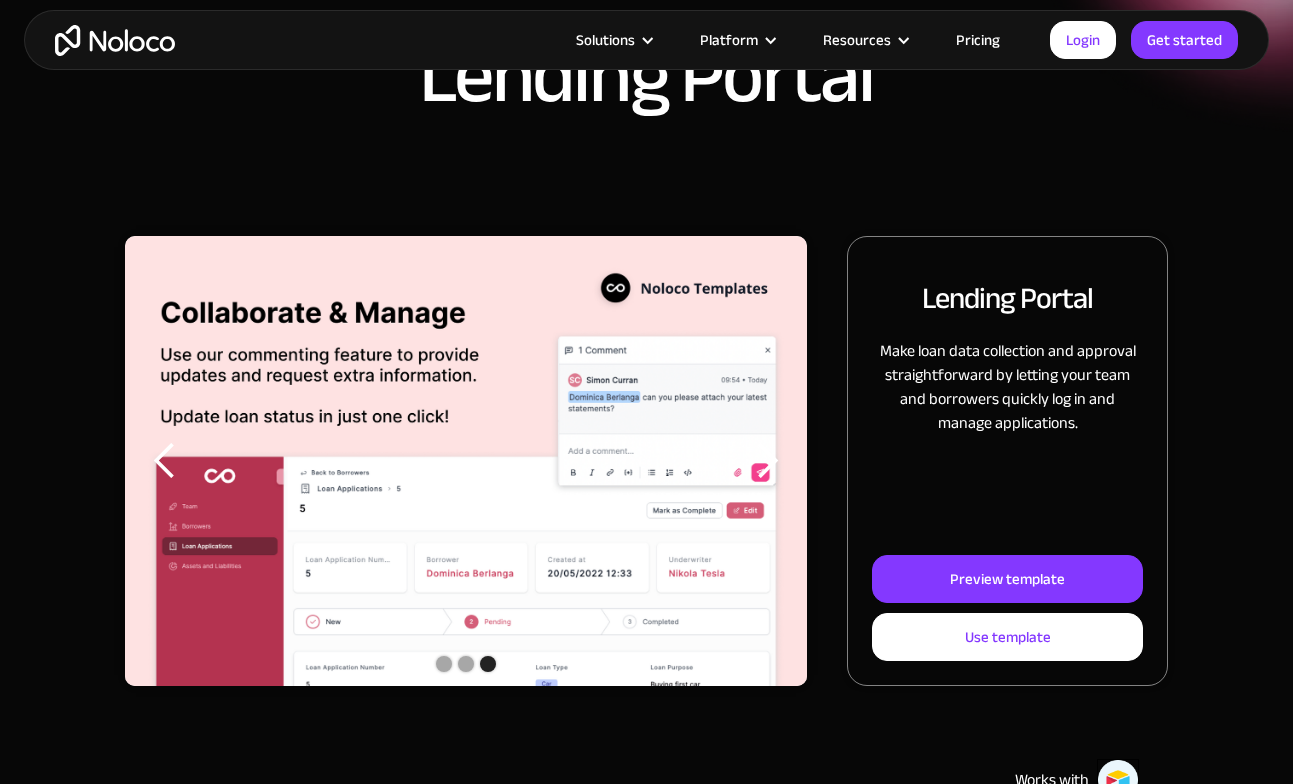 scroll, scrollTop: 0, scrollLeft: 0, axis: both 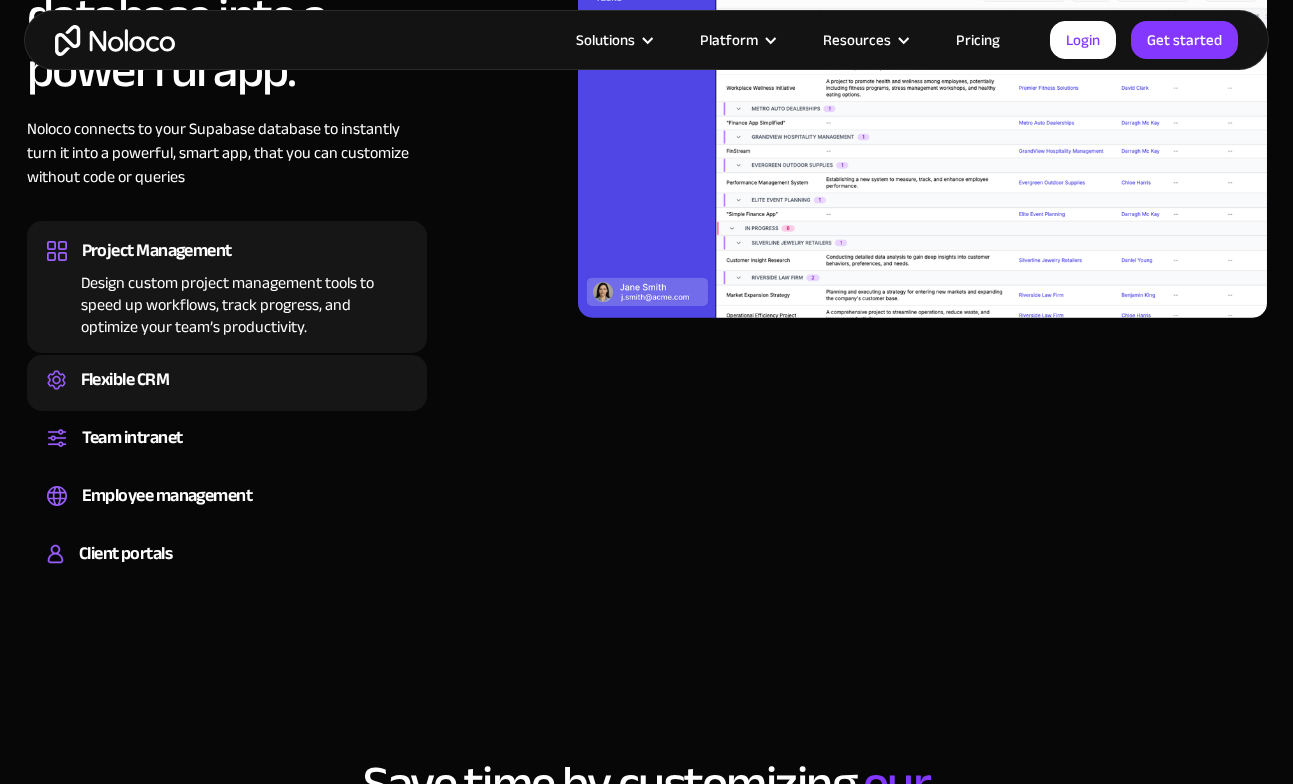 click on "Create a custom CRM that you can adapt to your business’s needs, centralize your workflows, and make customer communication easier than ever." at bounding box center [227, 398] 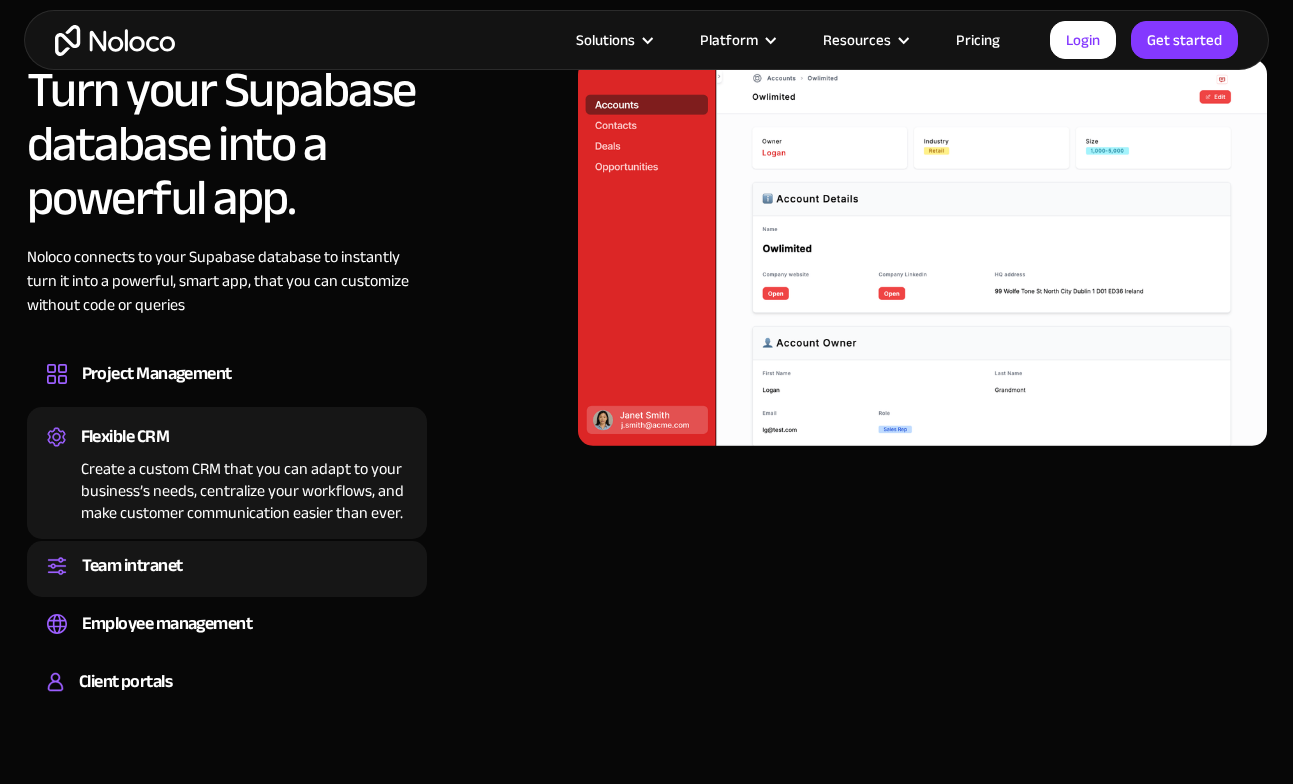 scroll, scrollTop: 1499, scrollLeft: 0, axis: vertical 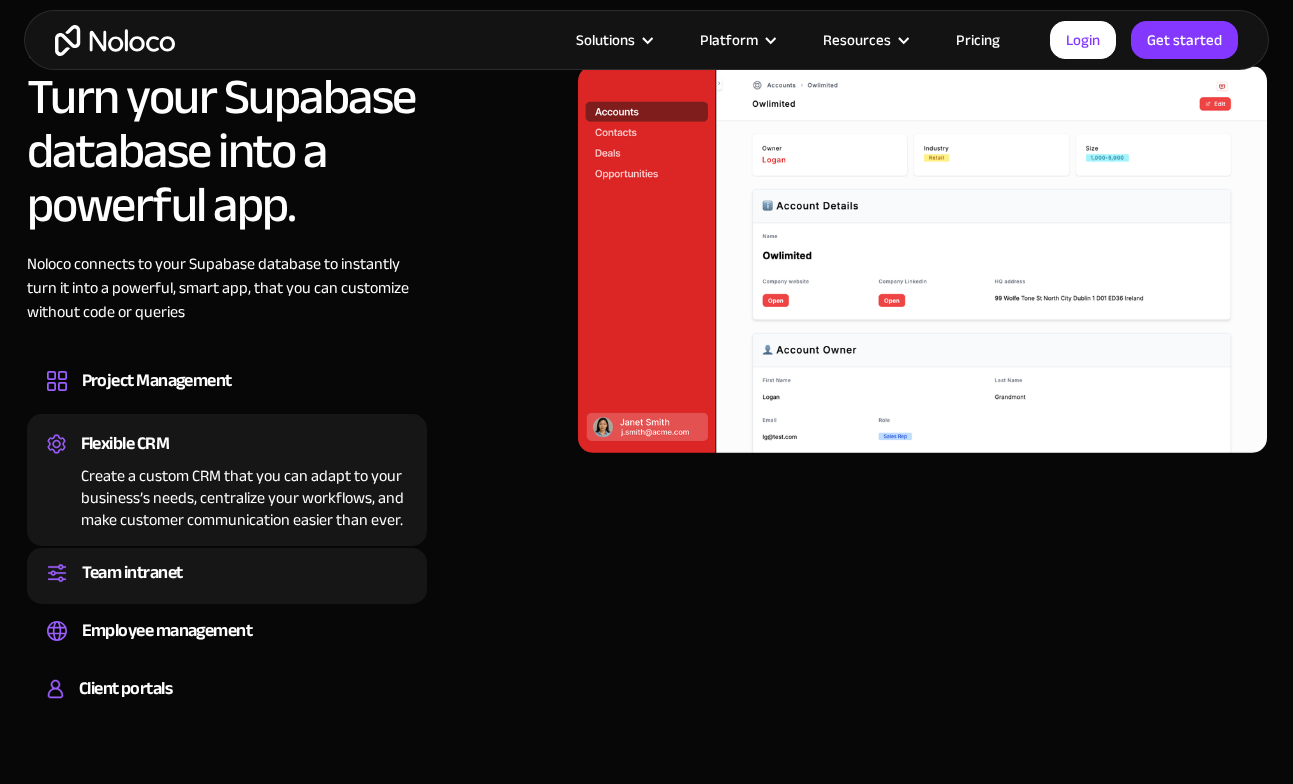 click on "Team intranet" at bounding box center (227, 573) 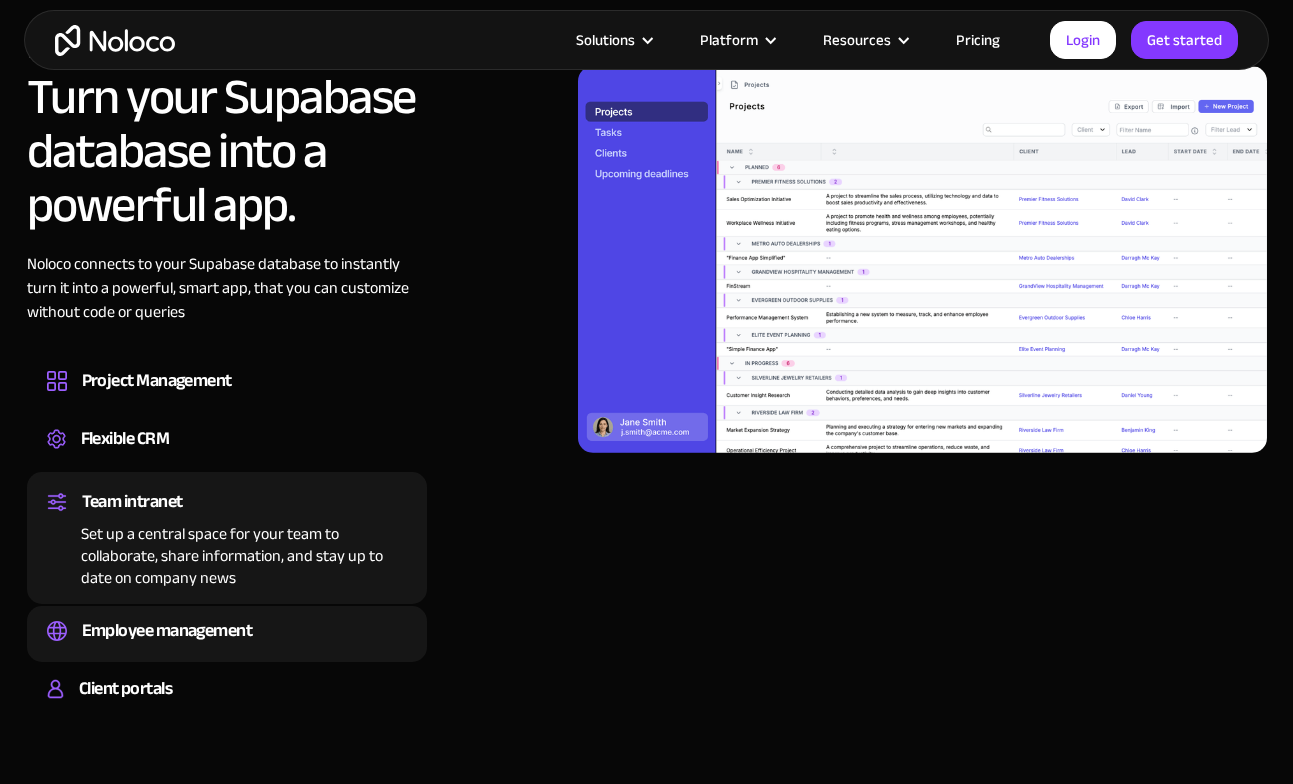click on "Employee management Easily manage employee information, track performance, and handle HR tasks from a single platform." at bounding box center (227, 634) 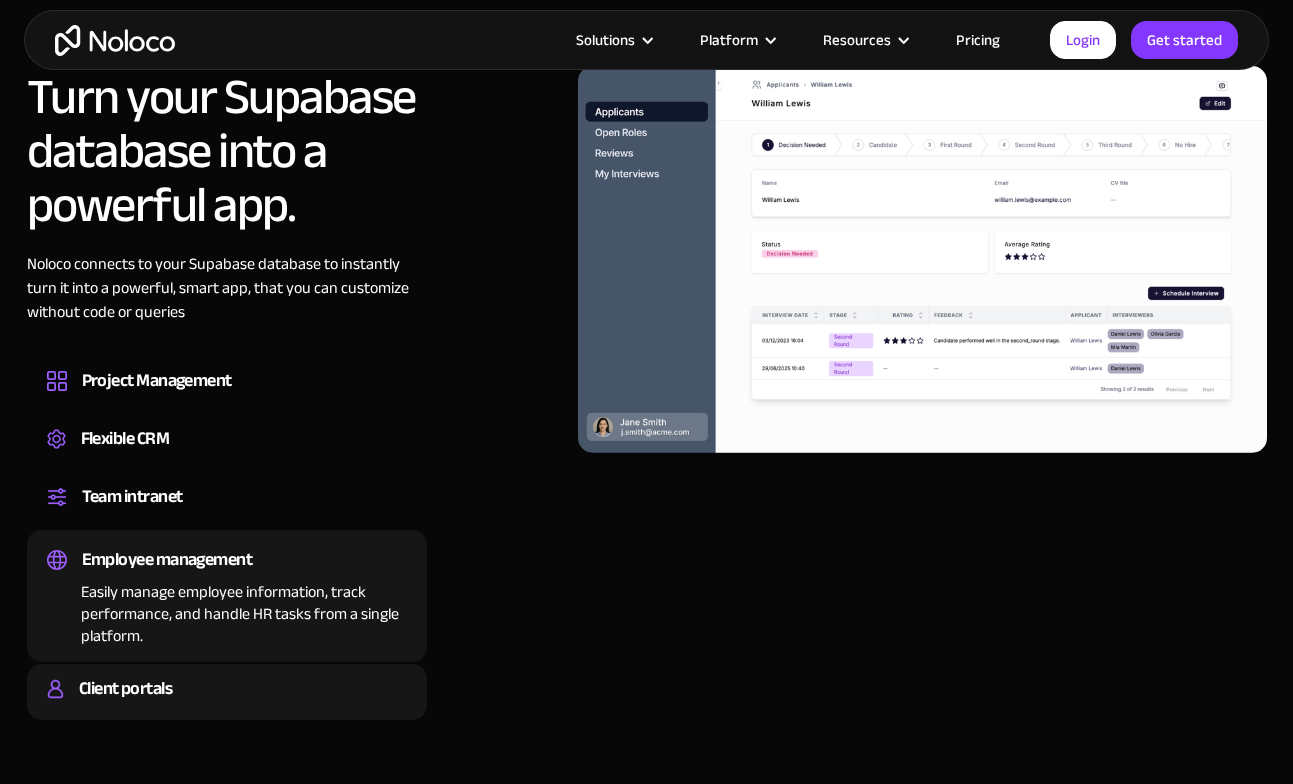 click on "Client portals" at bounding box center [227, 689] 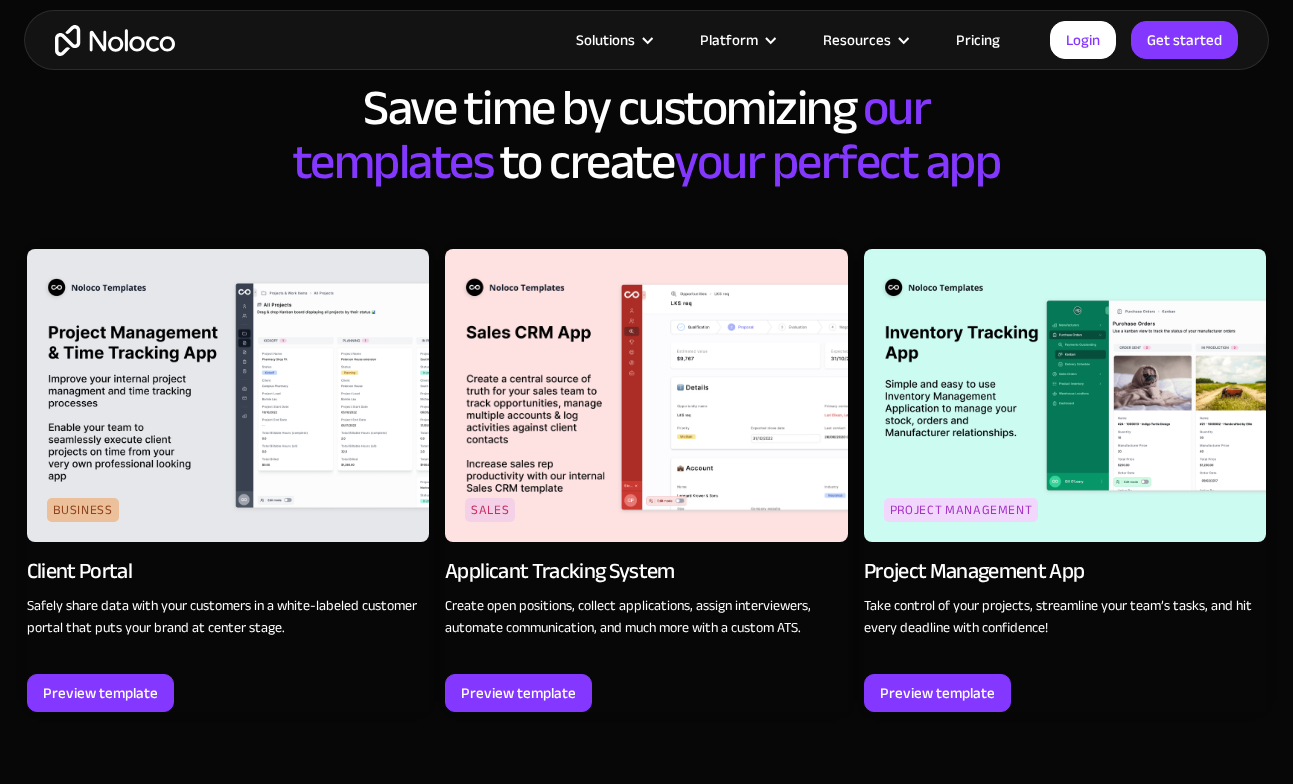 scroll, scrollTop: 2405, scrollLeft: 0, axis: vertical 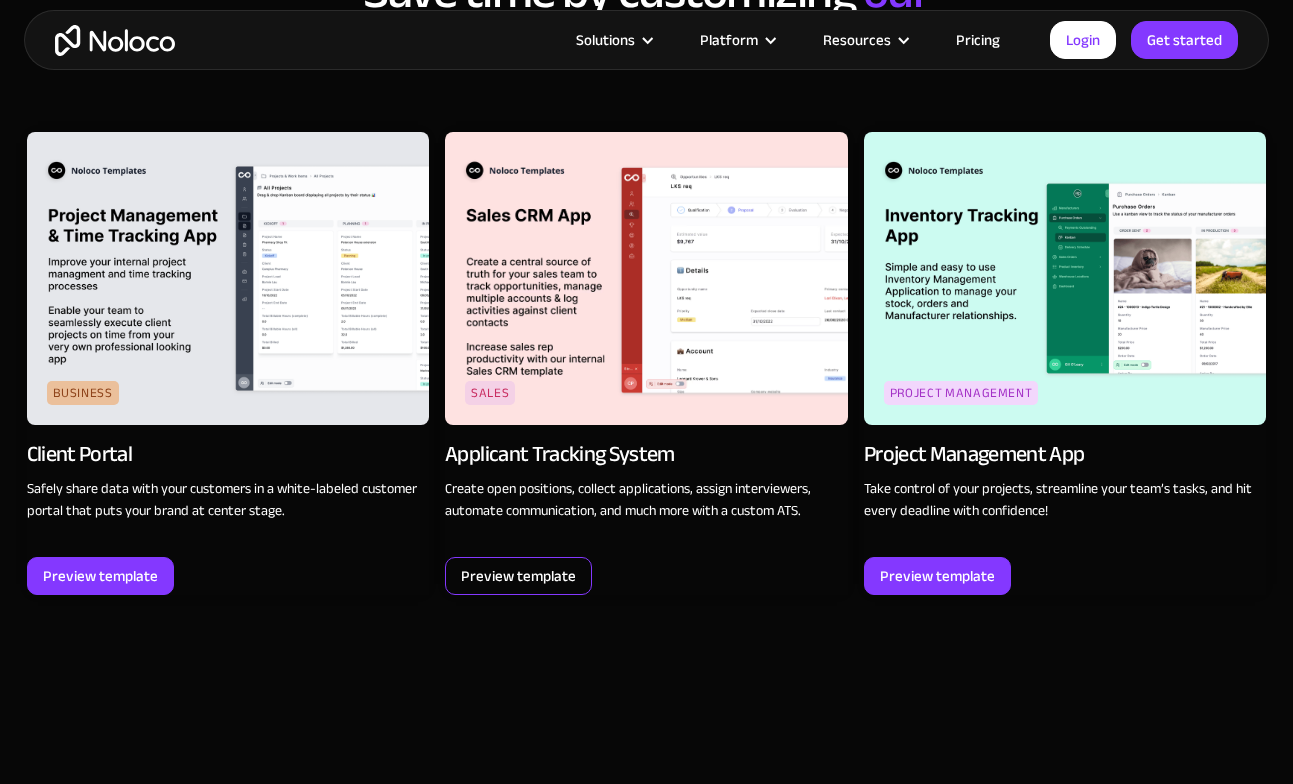 click on "Preview template" at bounding box center (518, 576) 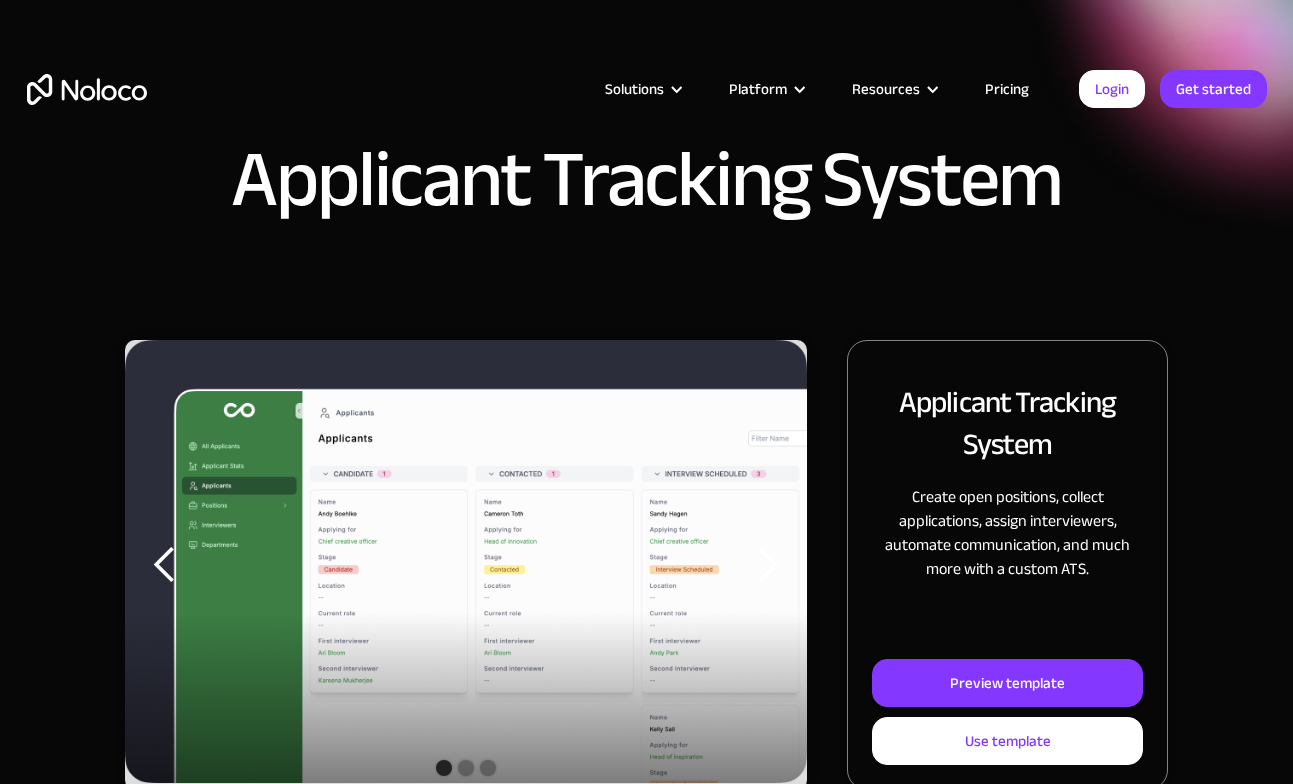 scroll, scrollTop: 0, scrollLeft: 0, axis: both 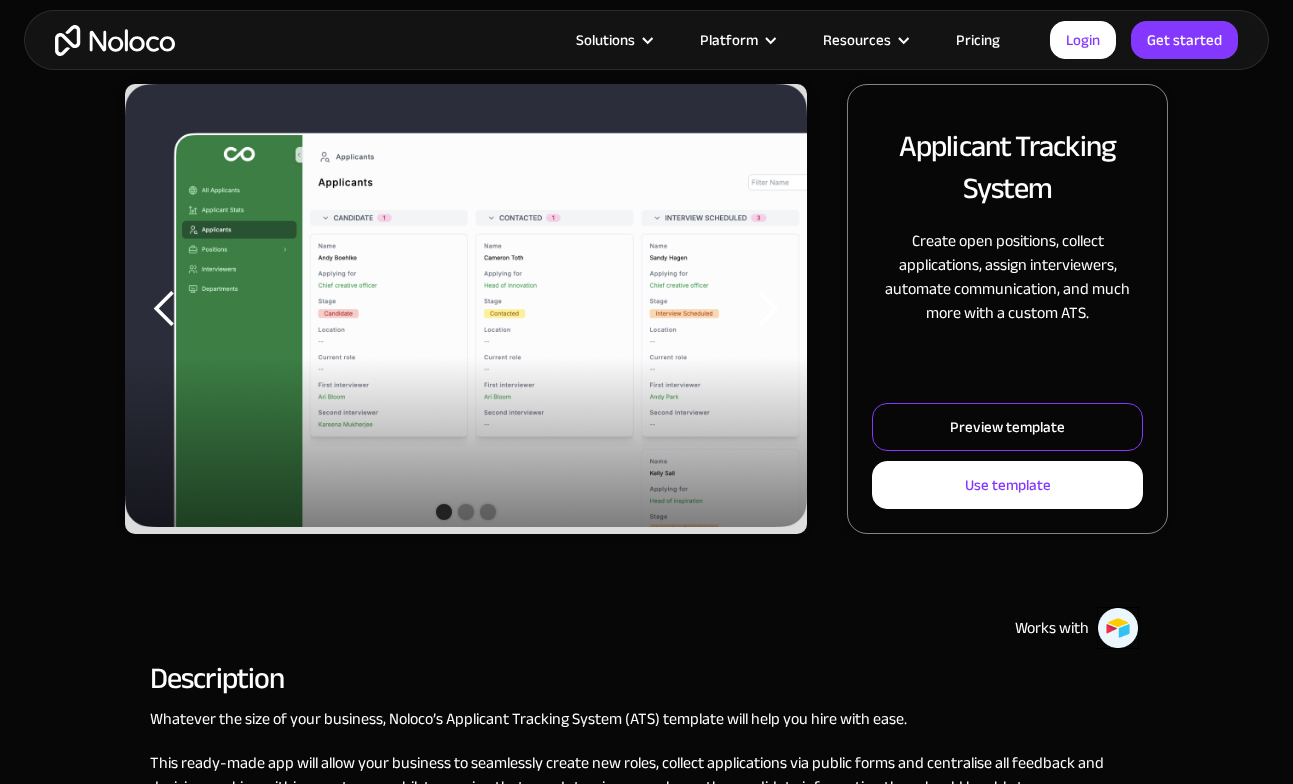 click on "Preview template" at bounding box center [1007, 427] 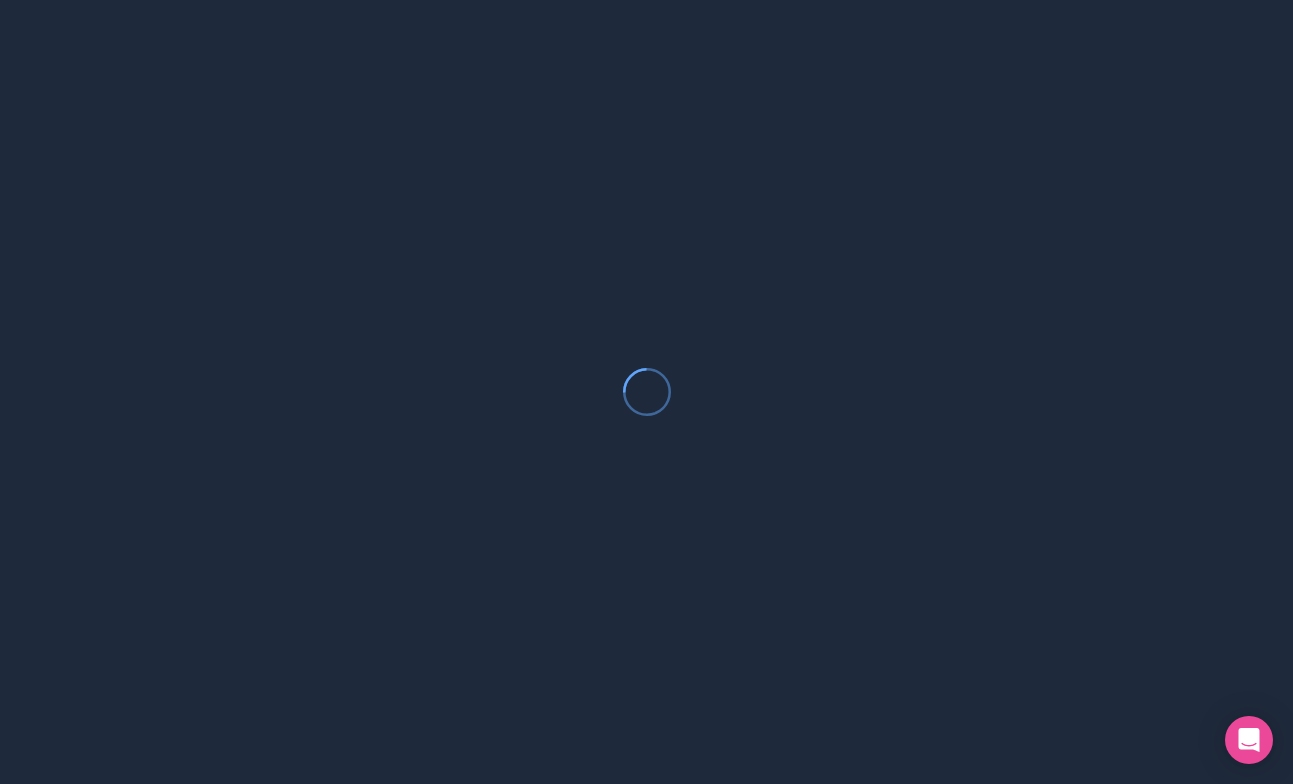 scroll, scrollTop: 0, scrollLeft: 0, axis: both 